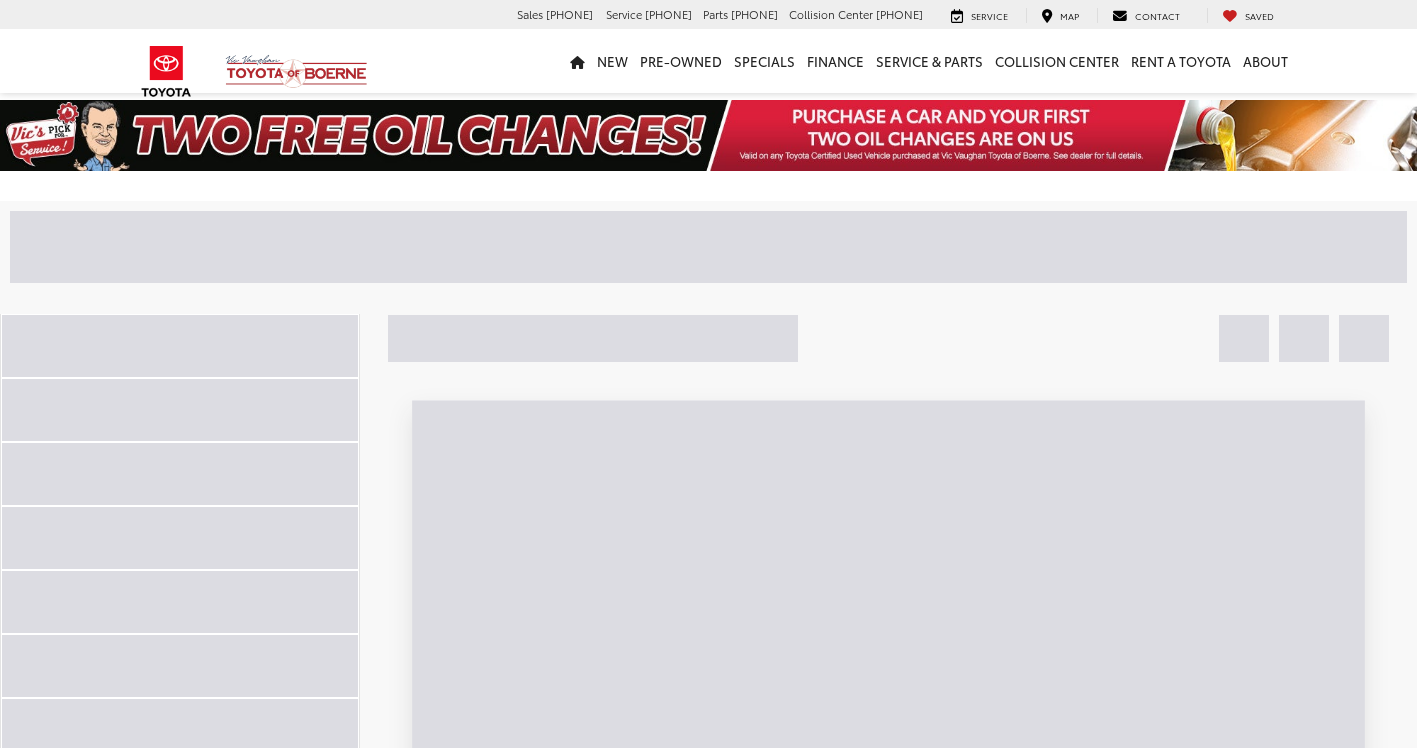 scroll, scrollTop: 0, scrollLeft: 0, axis: both 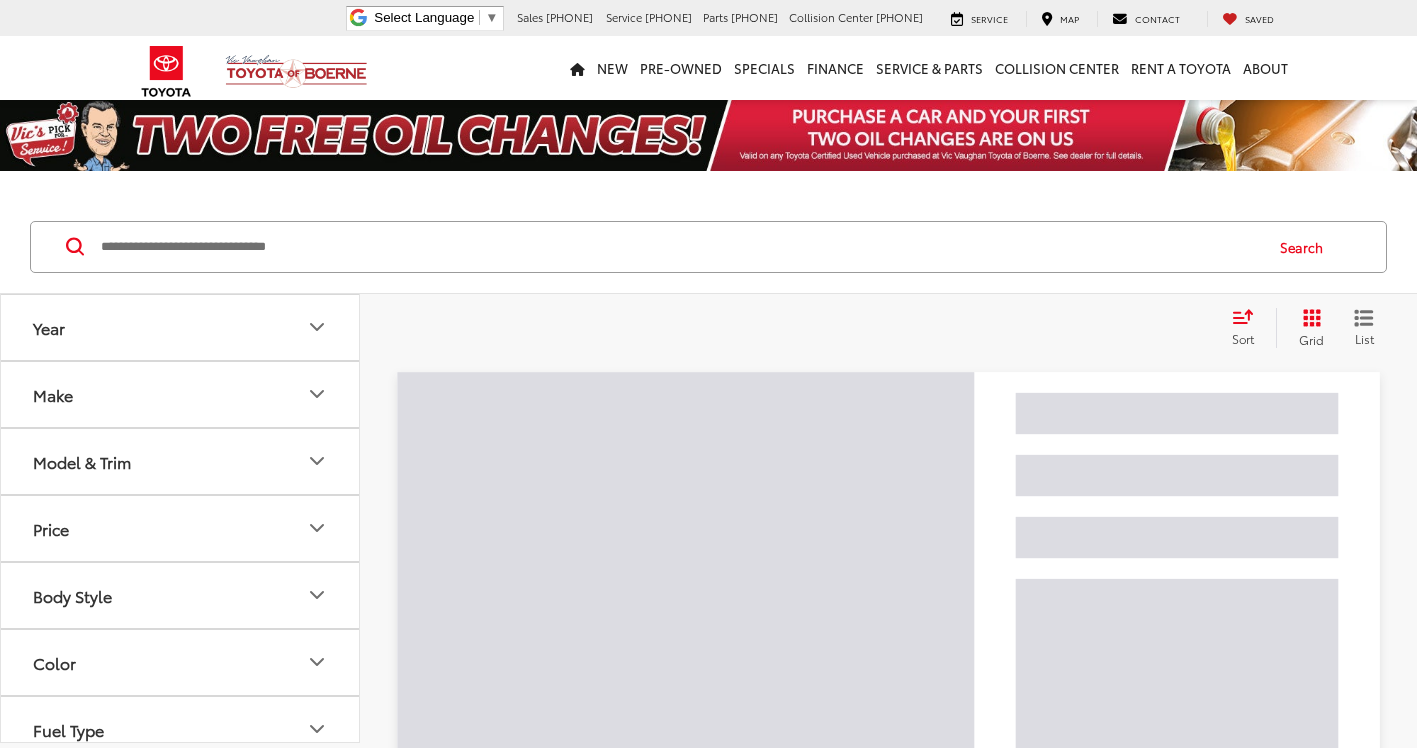 click at bounding box center (680, 247) 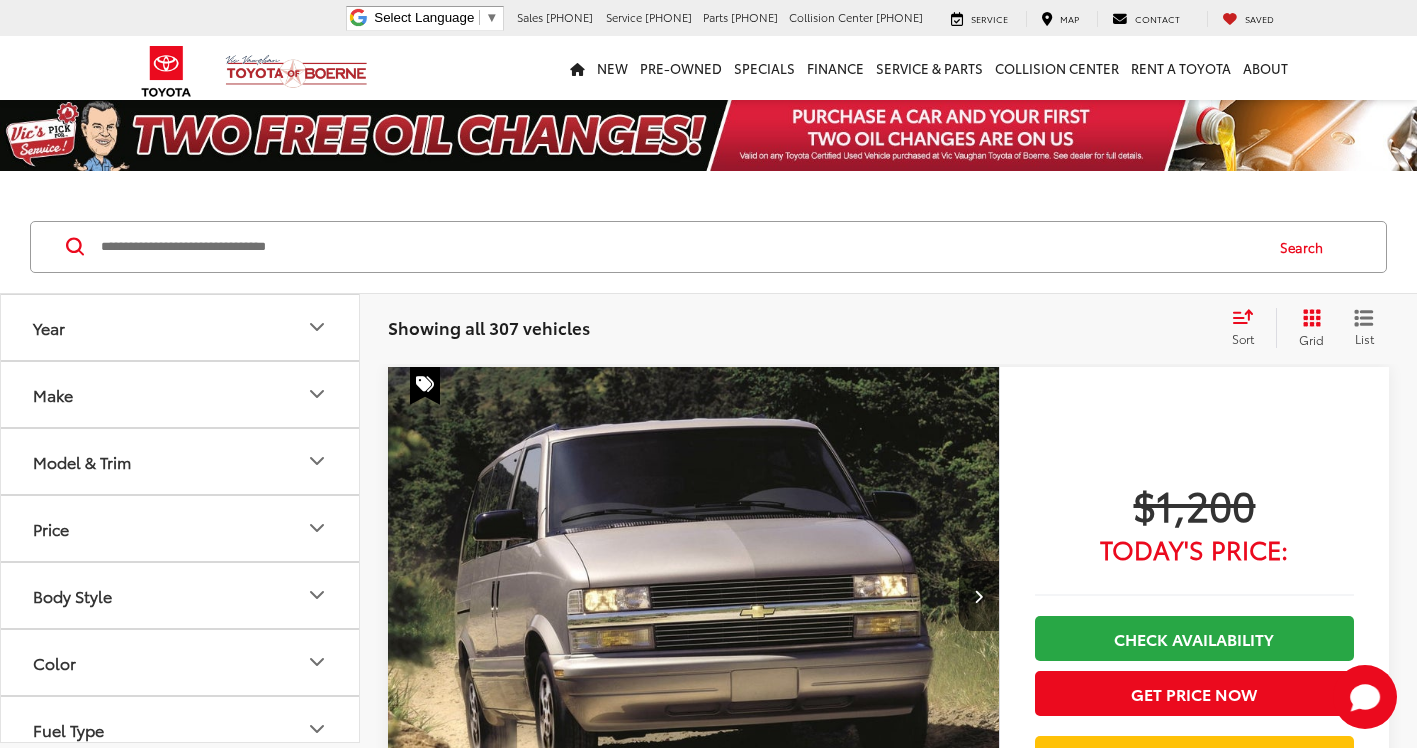 scroll, scrollTop: 0, scrollLeft: 0, axis: both 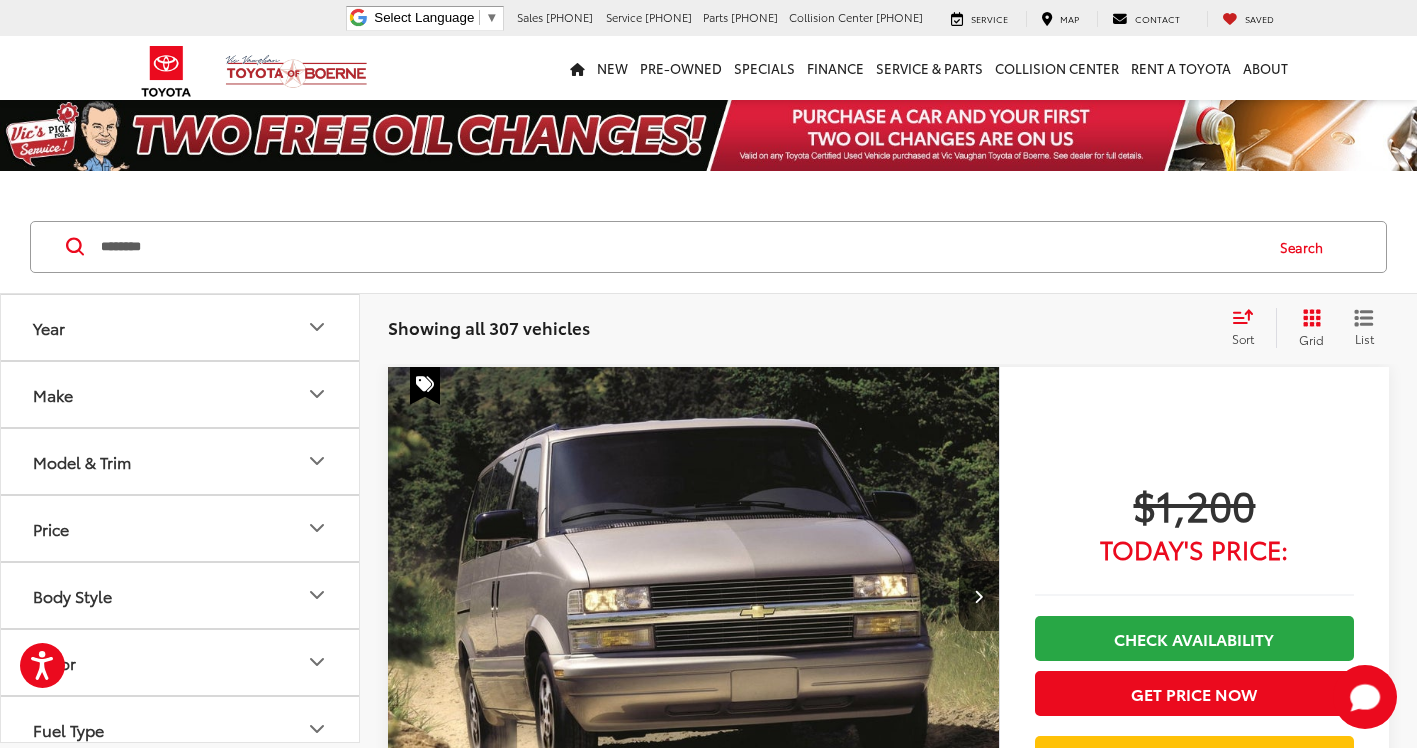 type on "********" 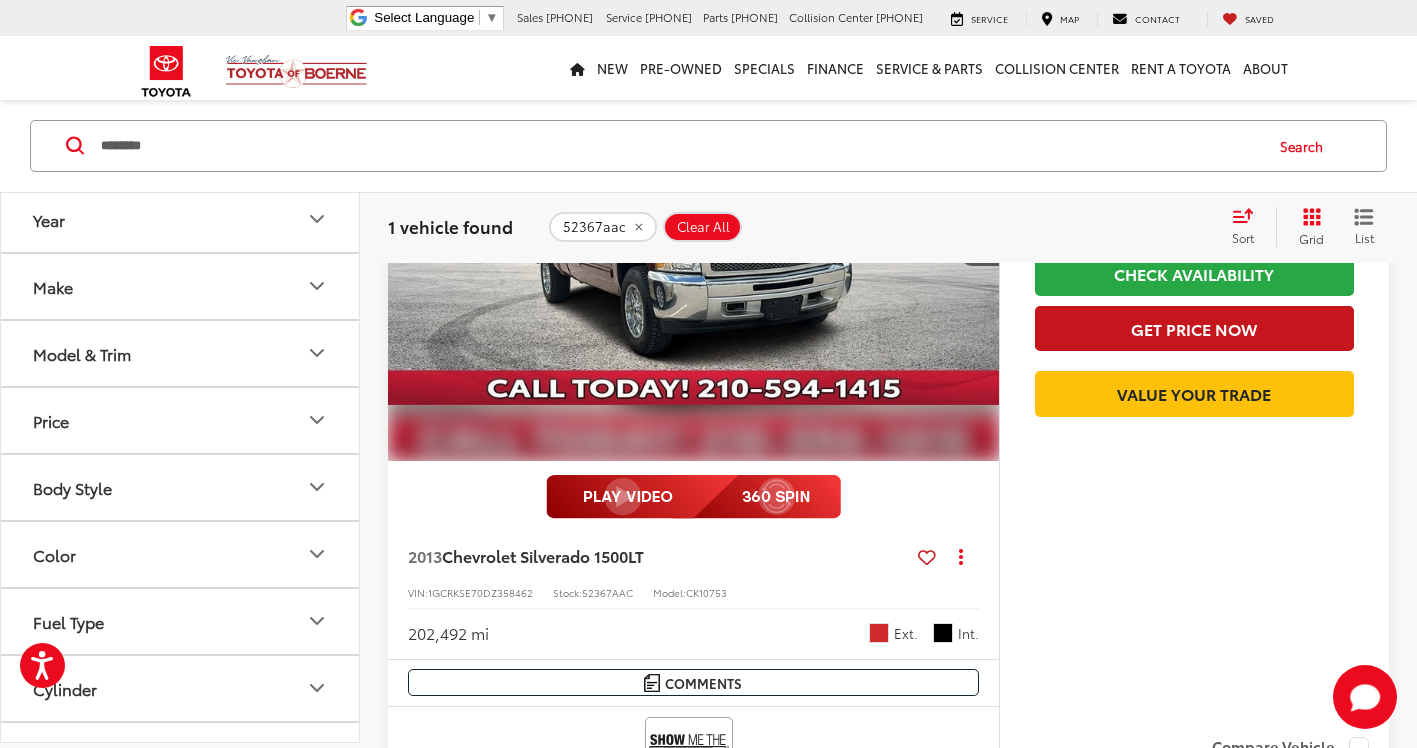 scroll, scrollTop: 400, scrollLeft: 0, axis: vertical 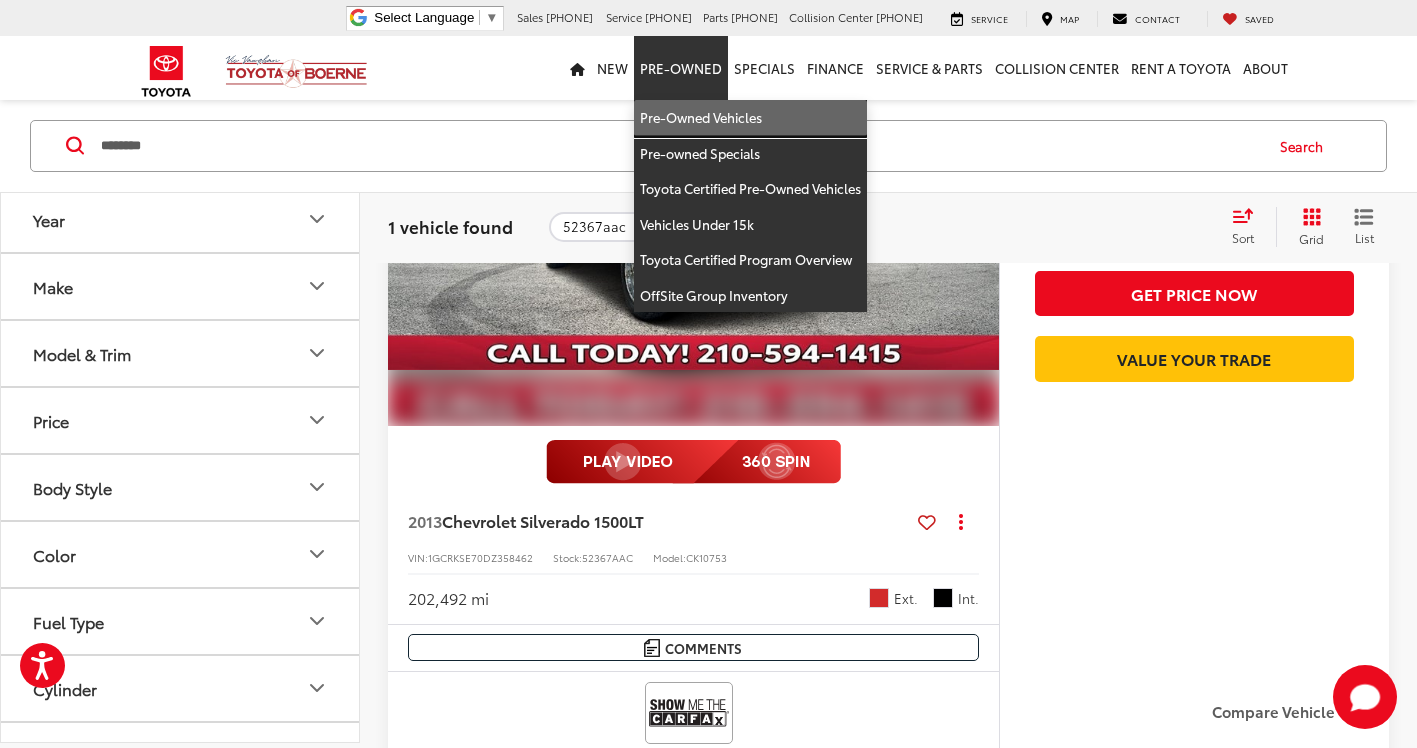drag, startPoint x: 691, startPoint y: 118, endPoint x: 920, endPoint y: 198, distance: 242.57164 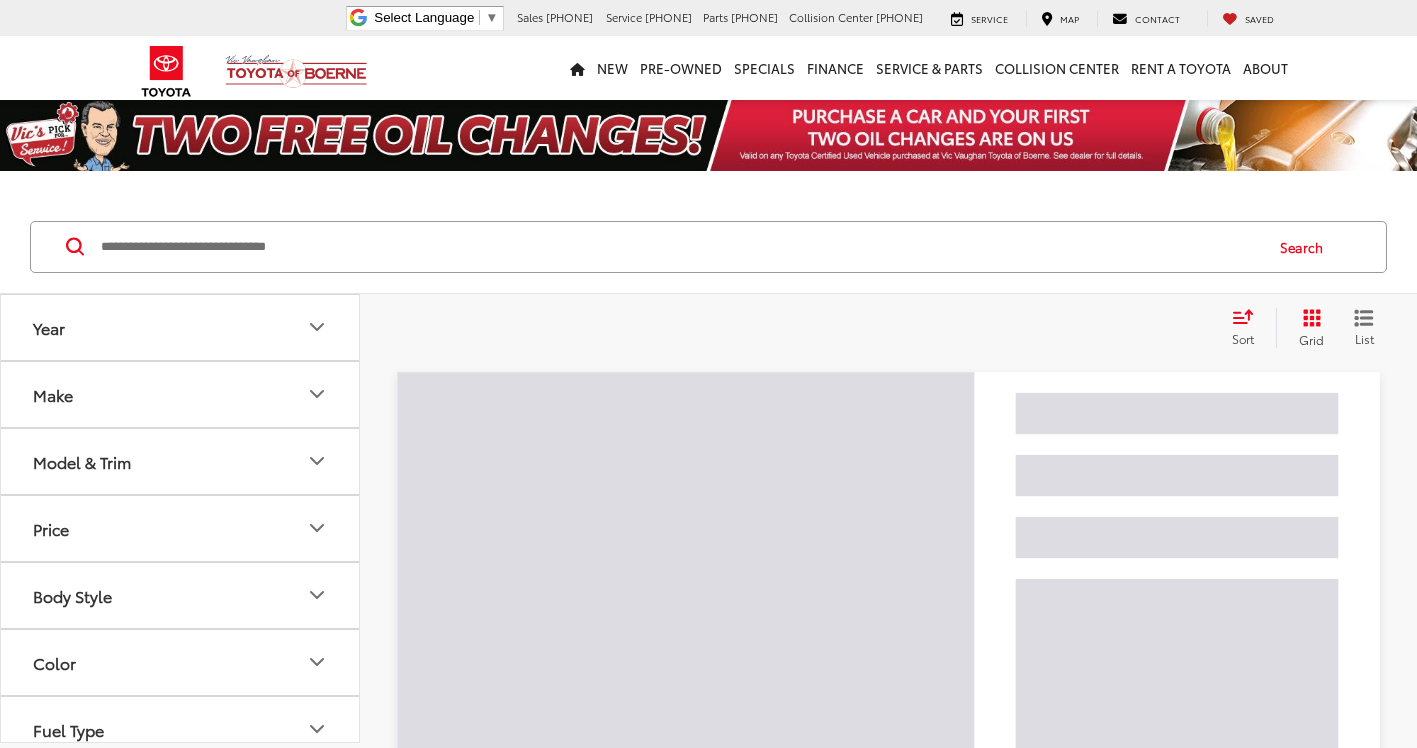 scroll, scrollTop: 0, scrollLeft: 0, axis: both 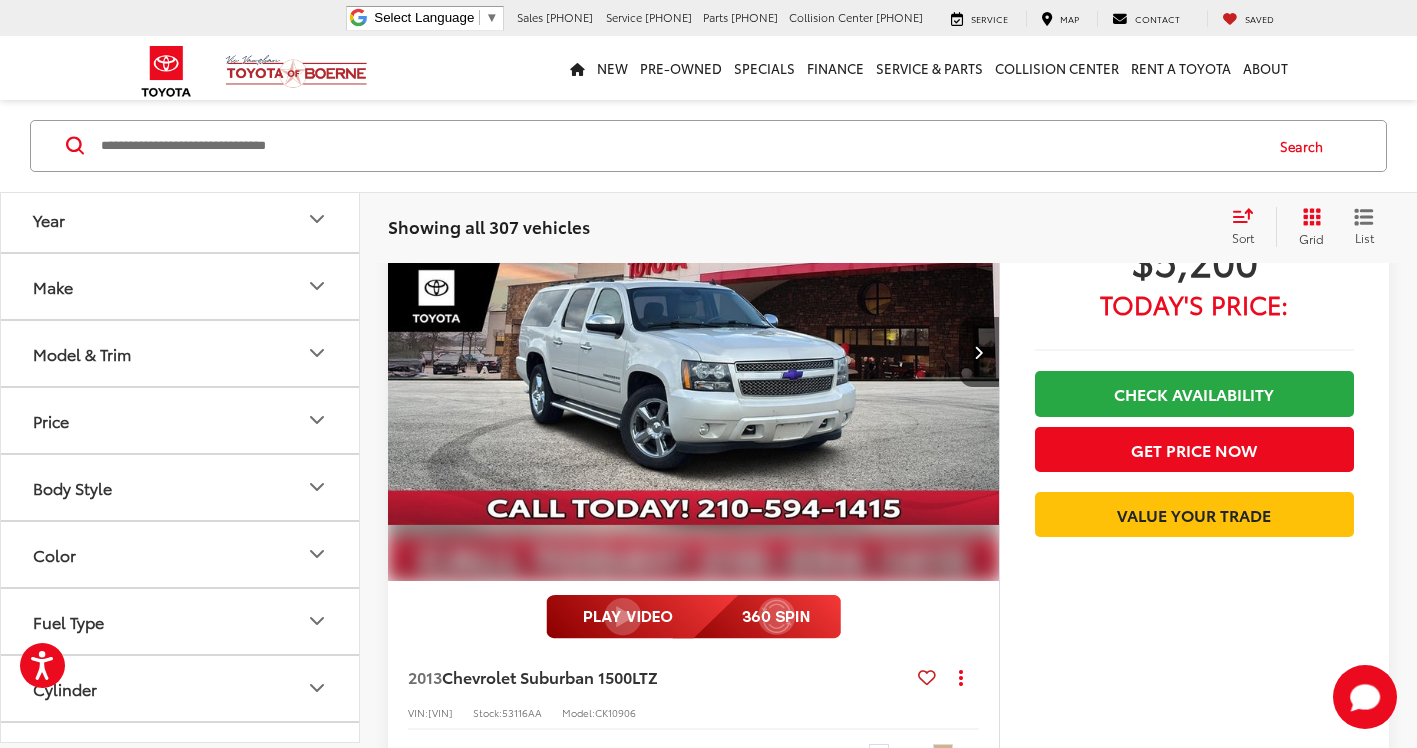click at bounding box center (680, 146) 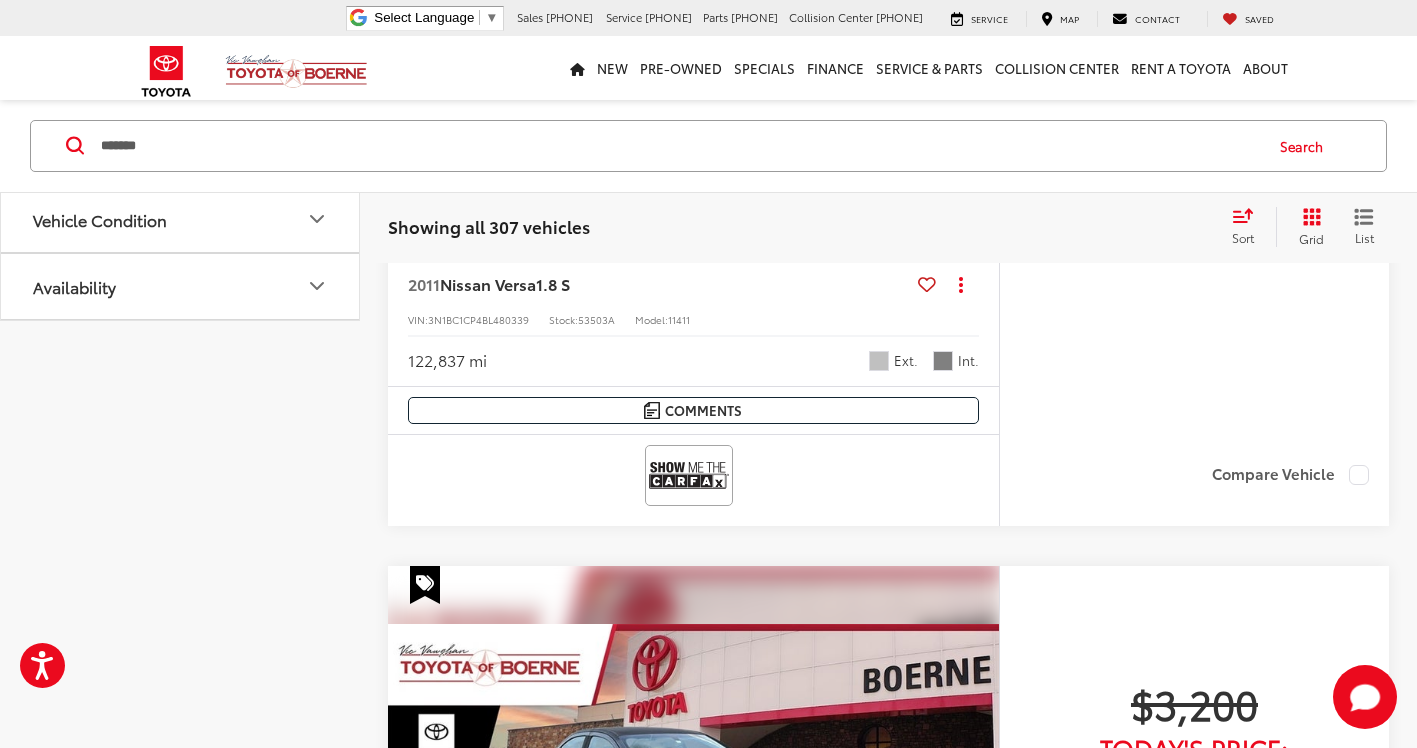 type on "******" 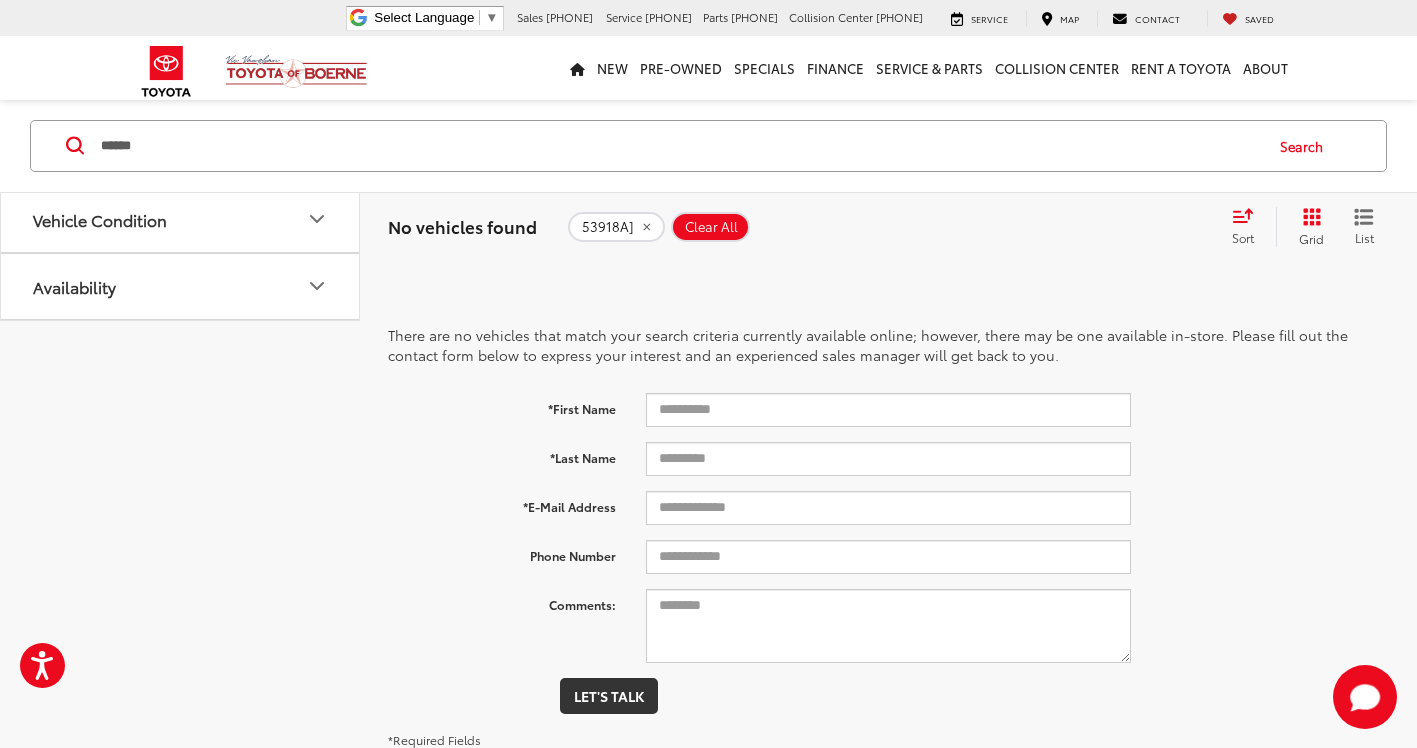 scroll, scrollTop: 101, scrollLeft: 0, axis: vertical 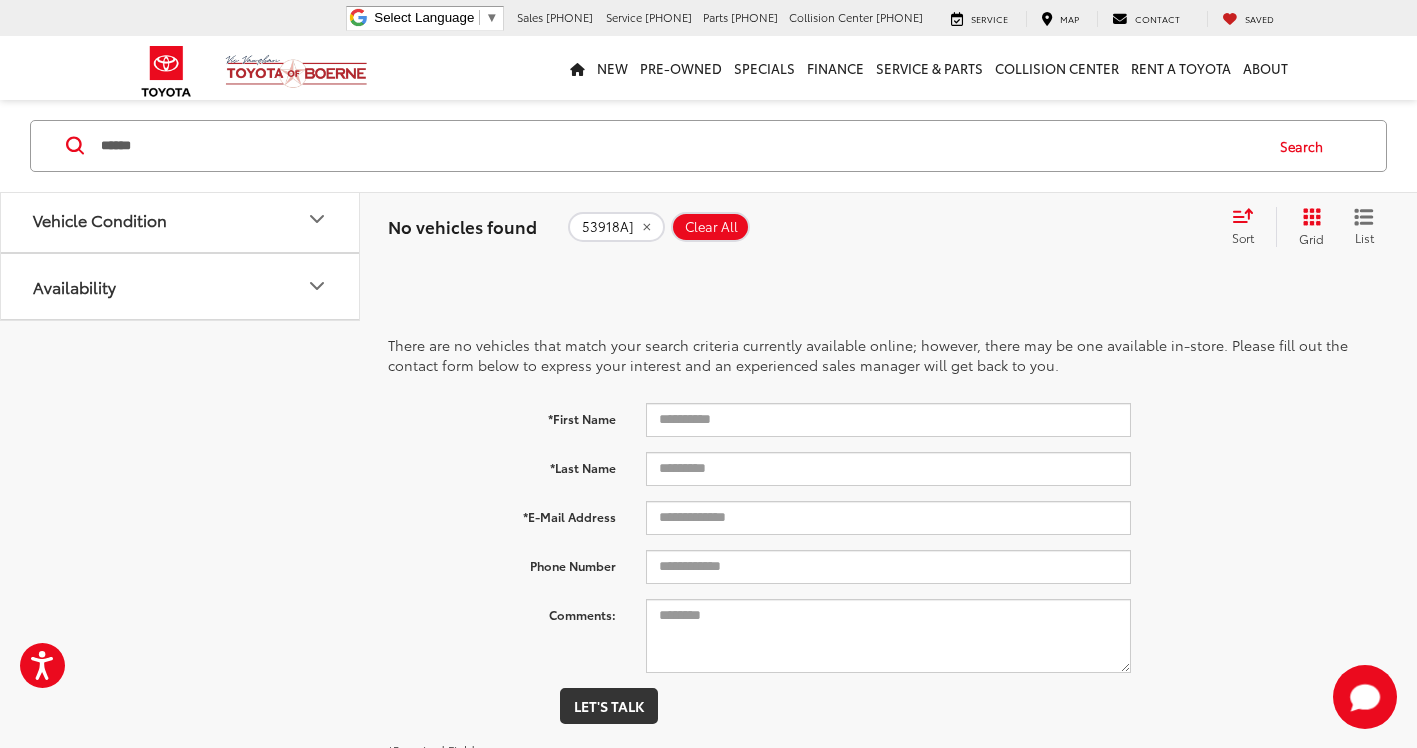 click on "******" at bounding box center [680, 146] 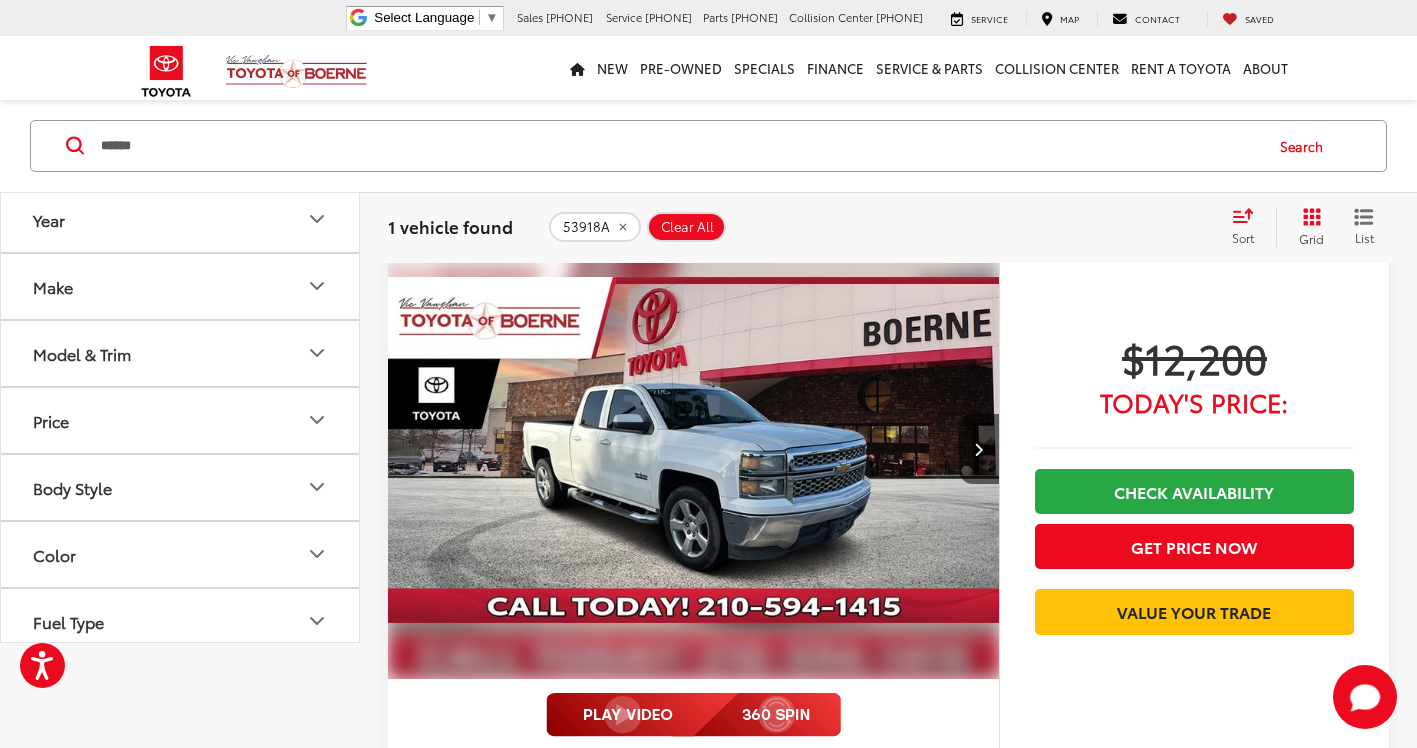 scroll, scrollTop: 401, scrollLeft: 0, axis: vertical 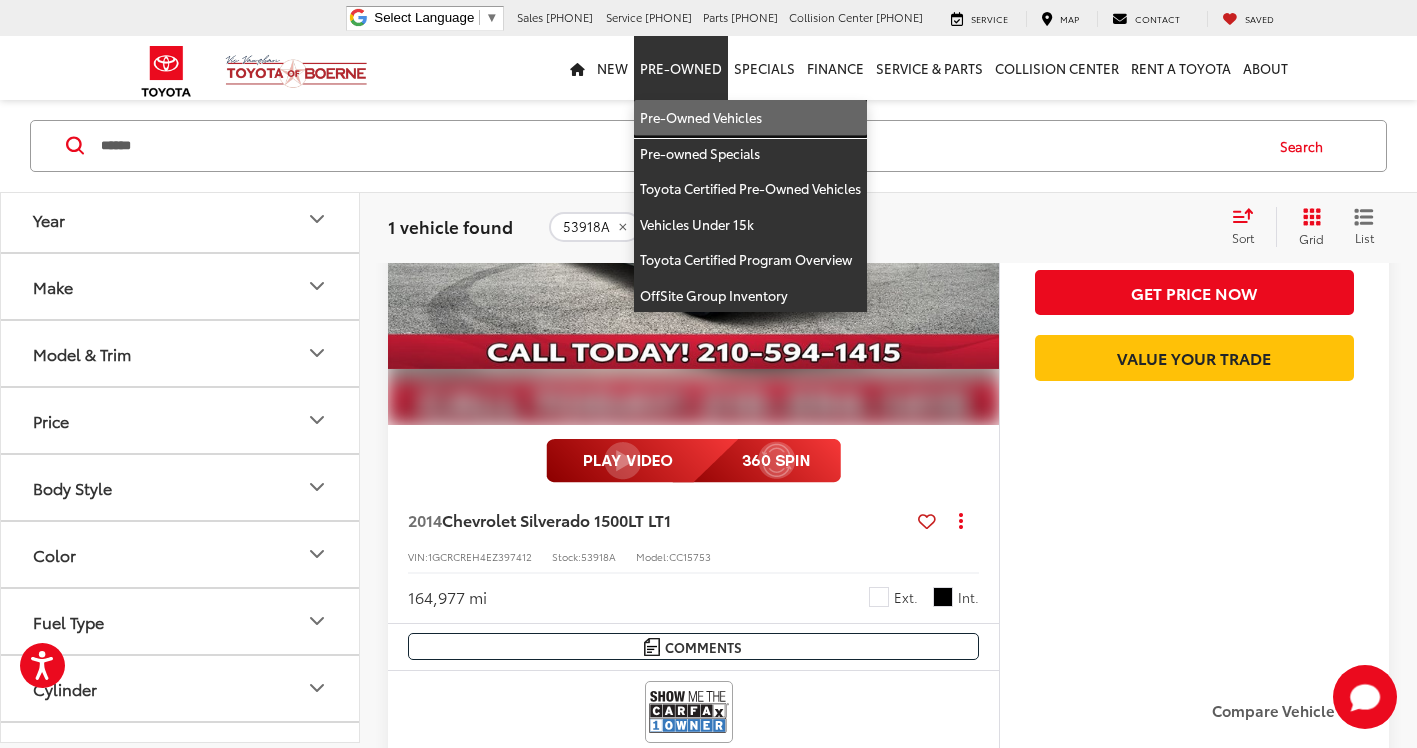 drag, startPoint x: 689, startPoint y: 122, endPoint x: 701, endPoint y: 339, distance: 217.33154 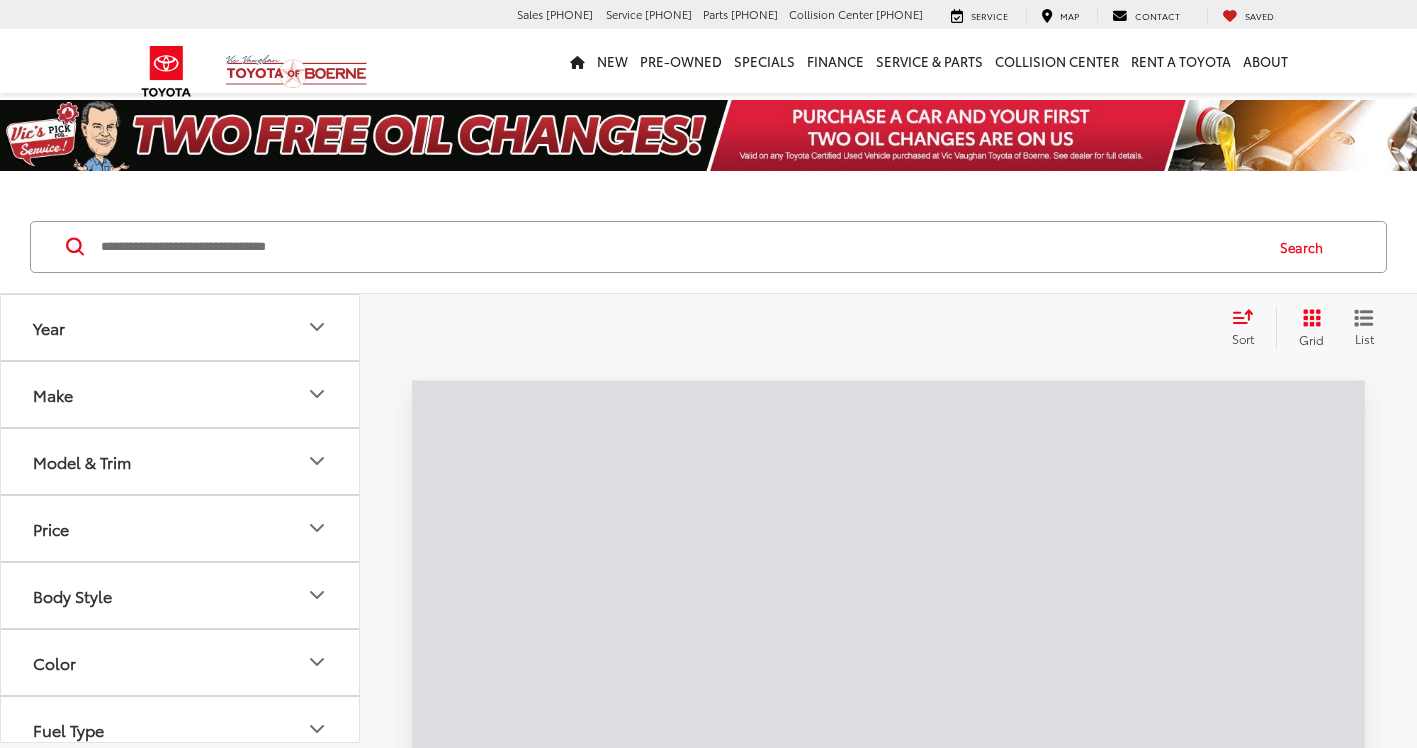 scroll, scrollTop: 0, scrollLeft: 0, axis: both 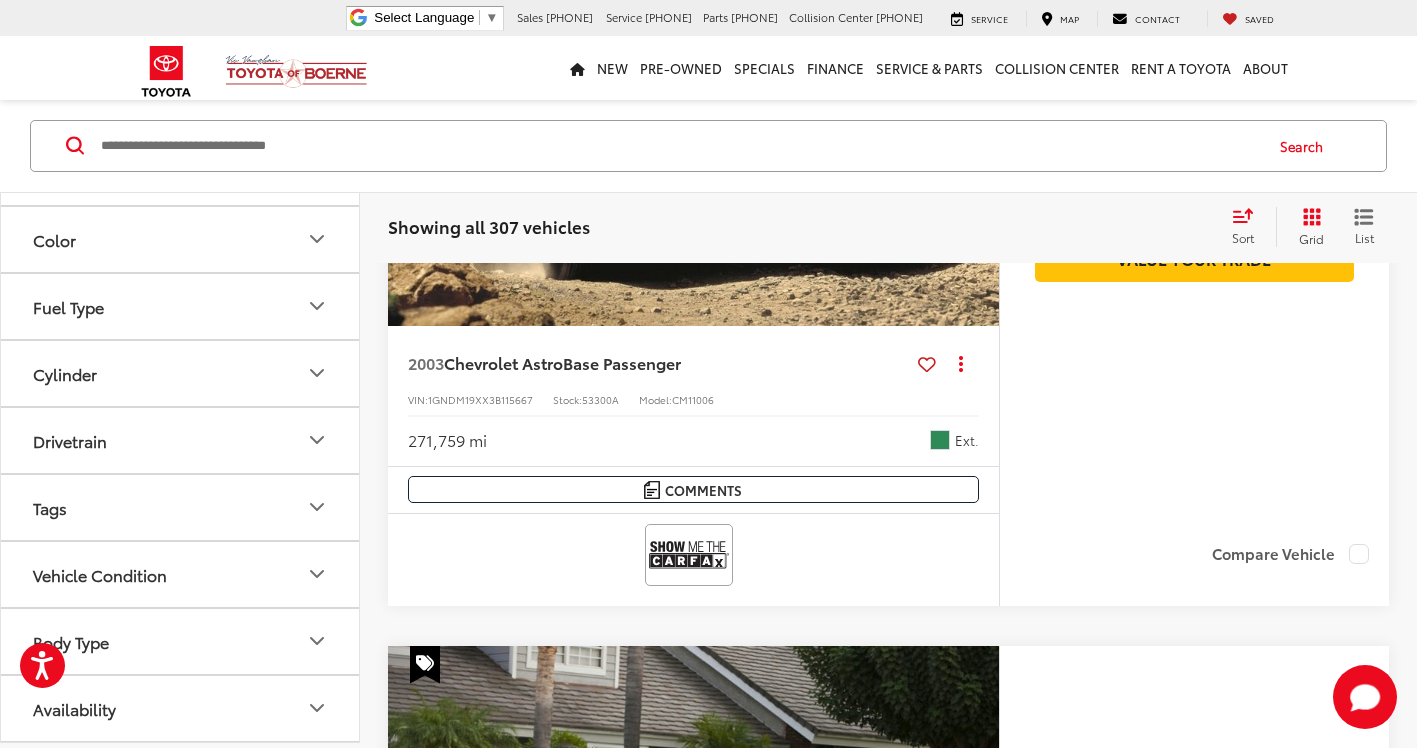 click on "Body Type" at bounding box center [181, 641] 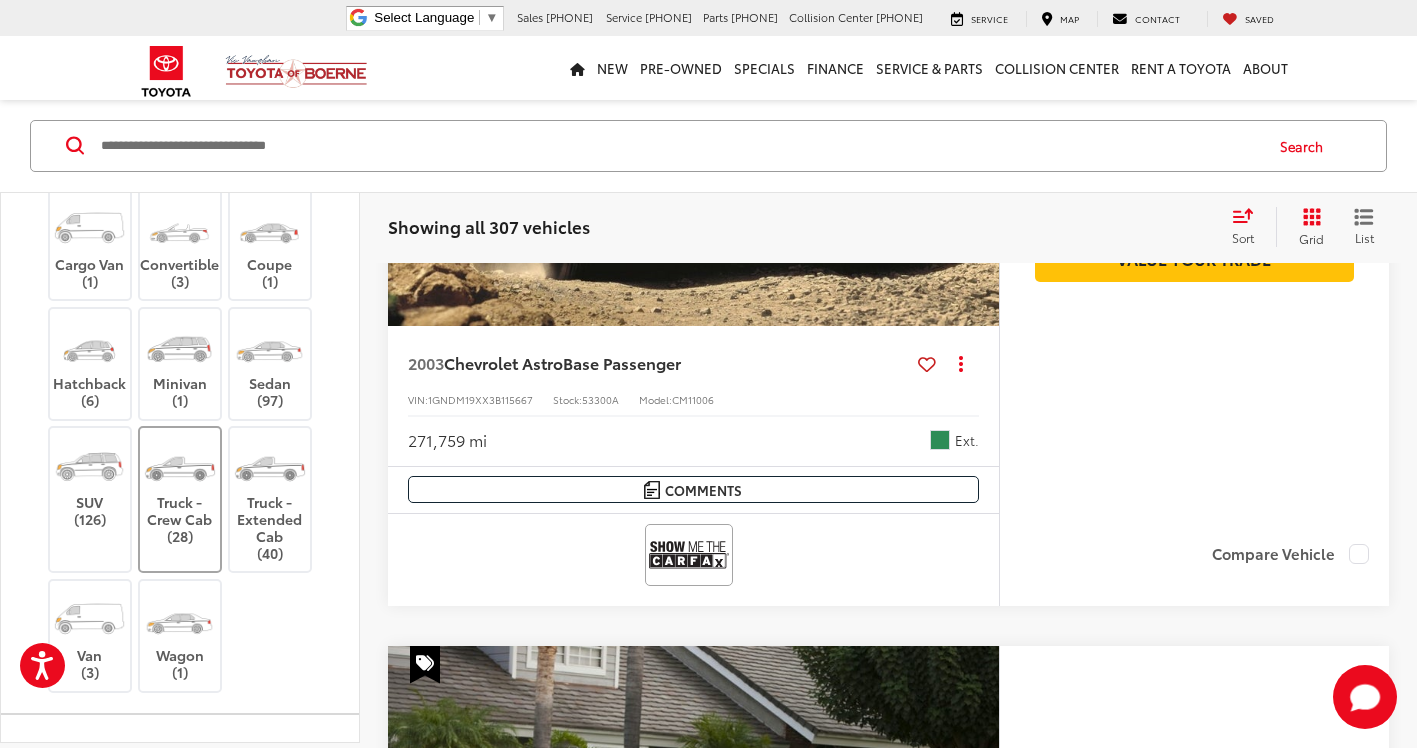 scroll, scrollTop: 815, scrollLeft: 0, axis: vertical 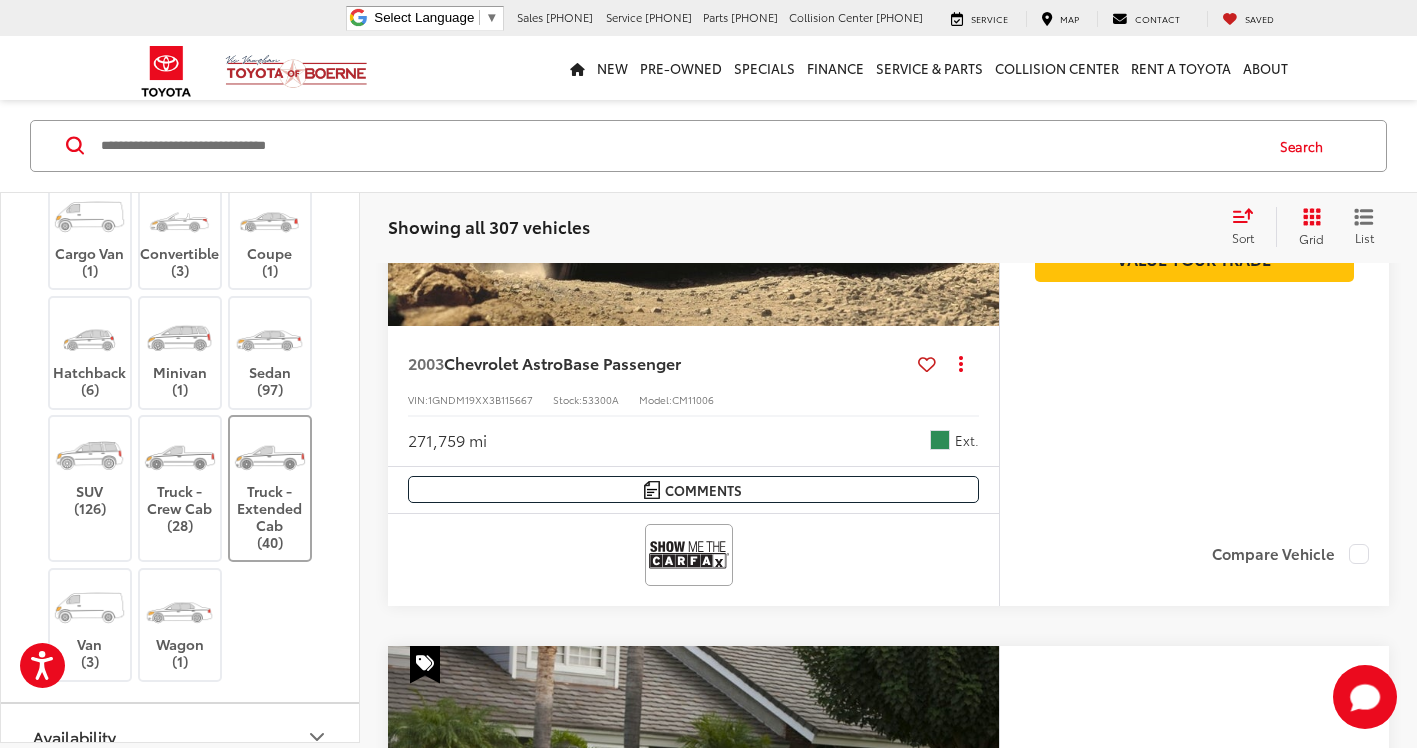 click on "Truck - Crew Cab ([NUMBER])" at bounding box center [180, 480] 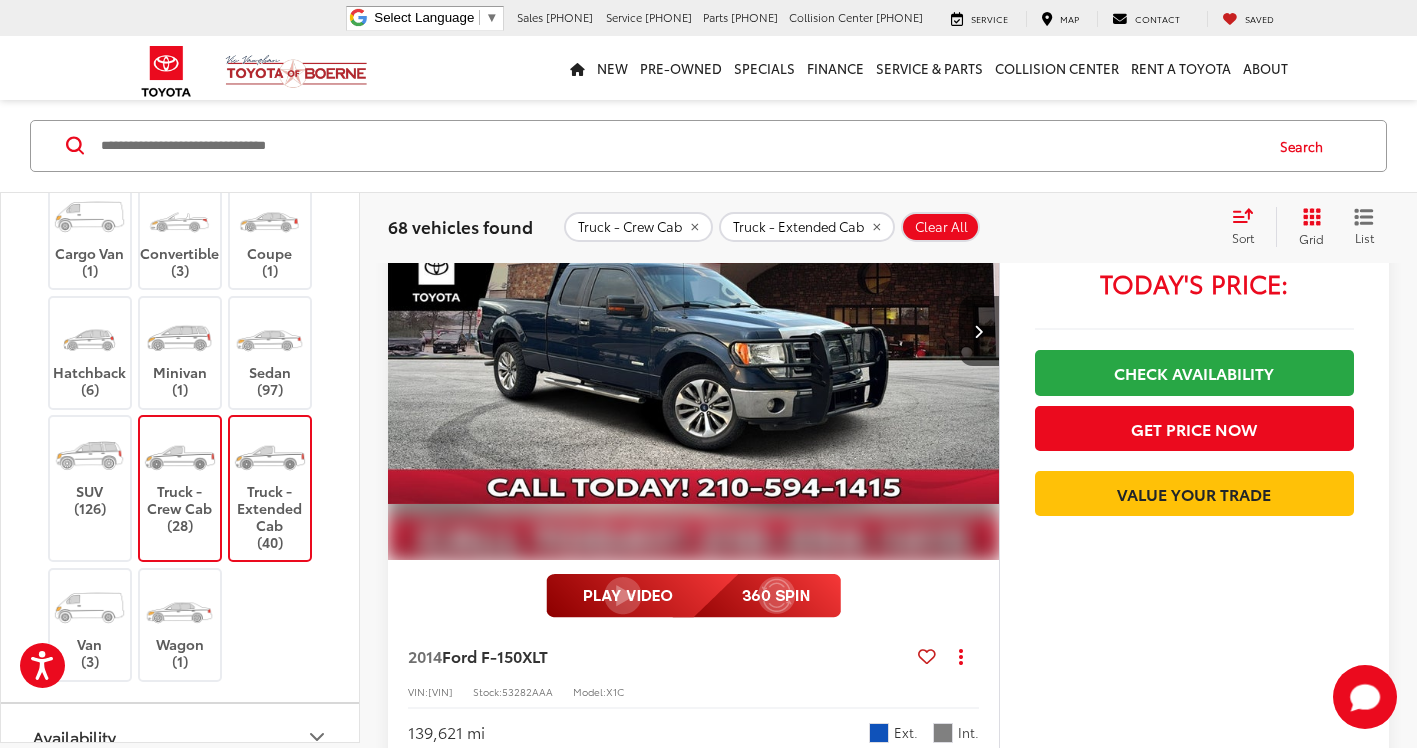 scroll, scrollTop: 4459, scrollLeft: 0, axis: vertical 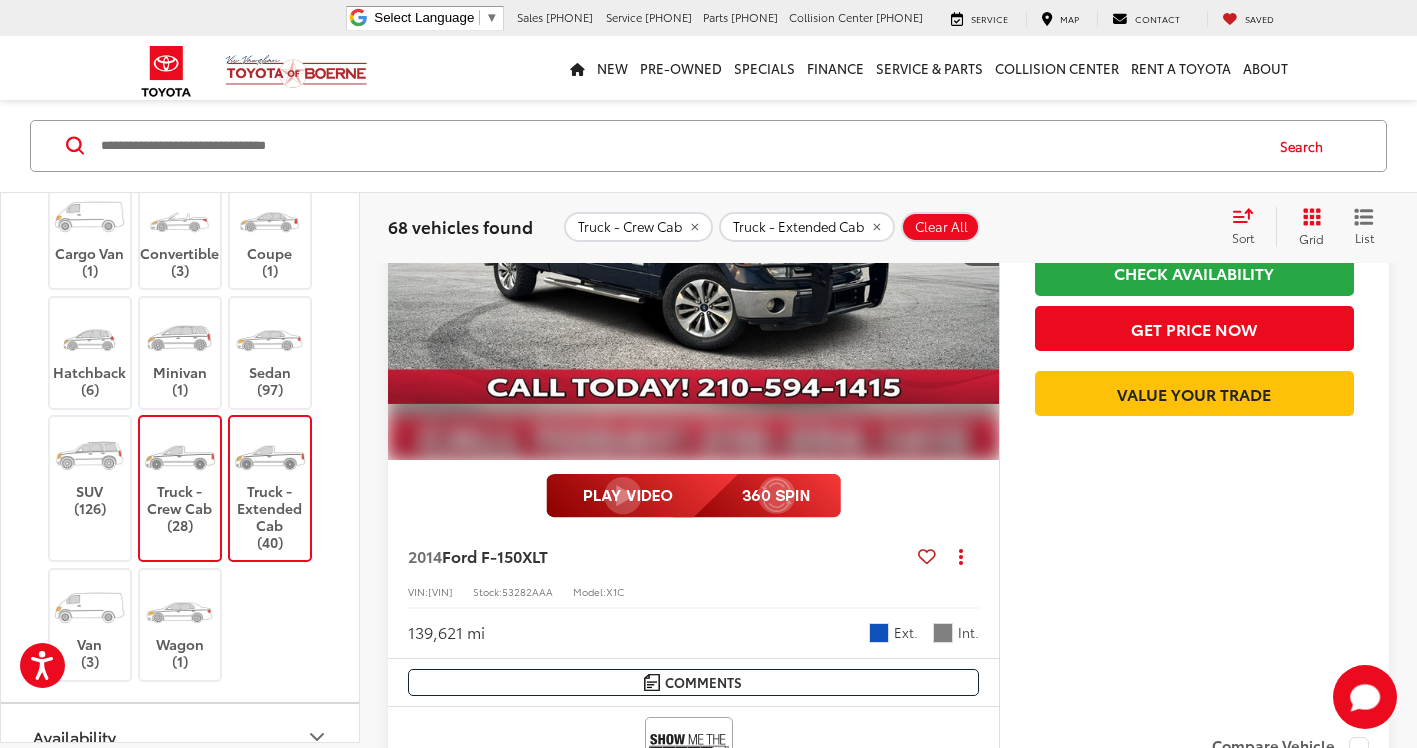 click on "$15,200
Today's Price:
Check Availability
Get Price Now
Value Your Trade" at bounding box center [1194, 361] 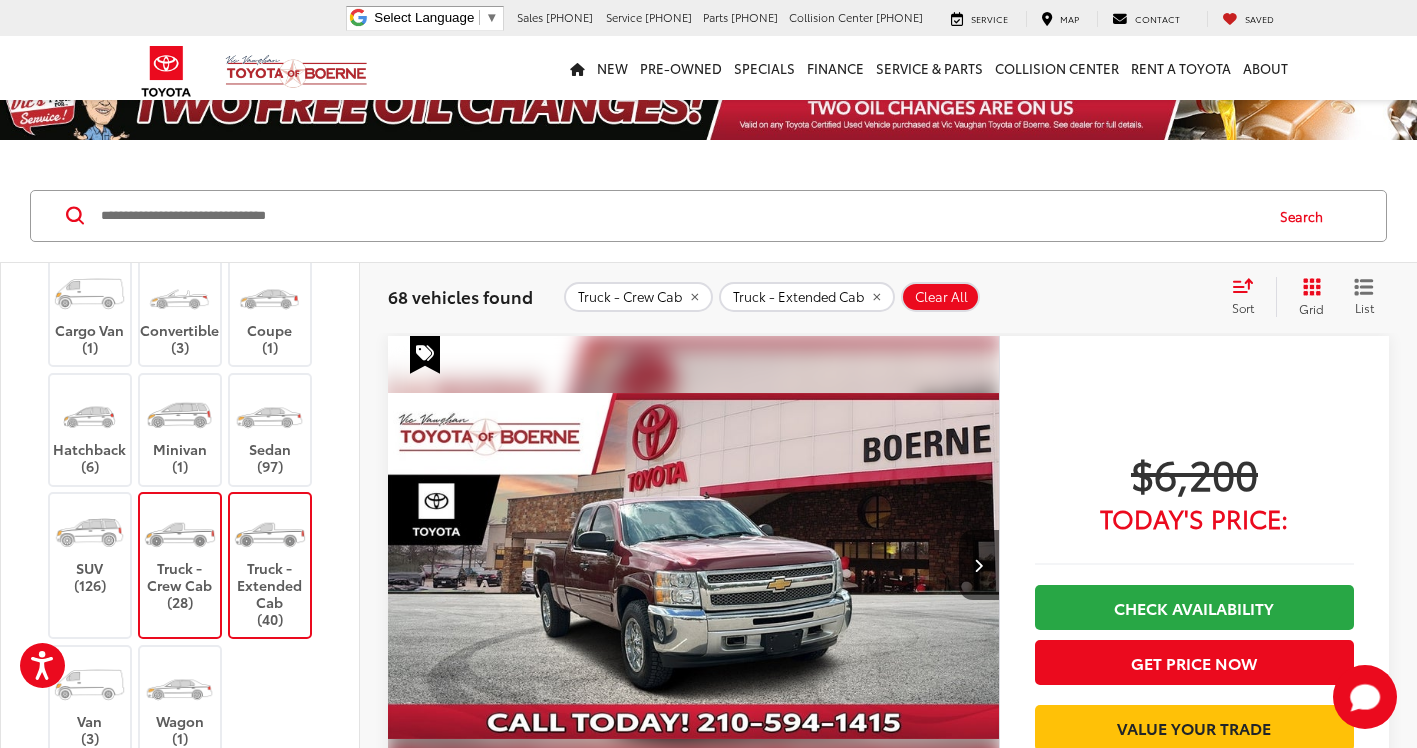 scroll, scrollTop: 0, scrollLeft: 0, axis: both 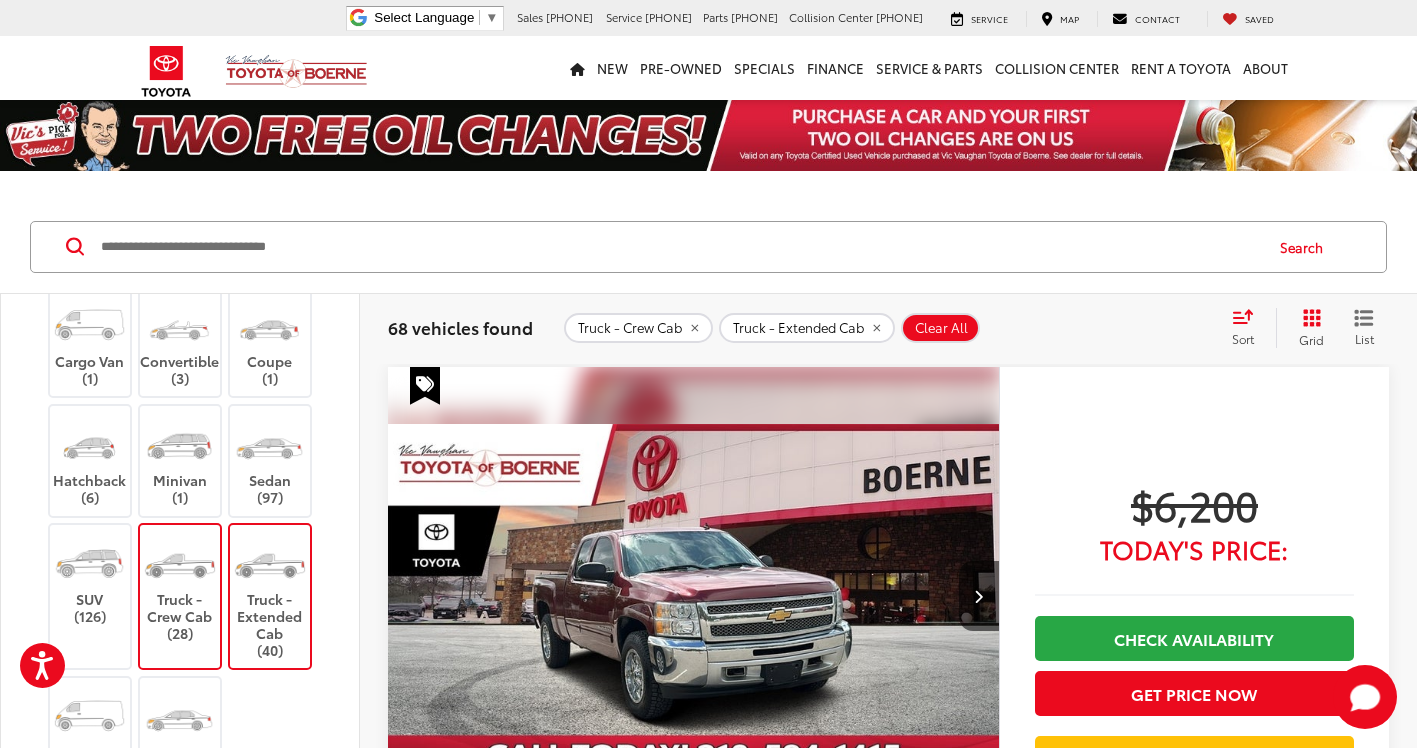 click 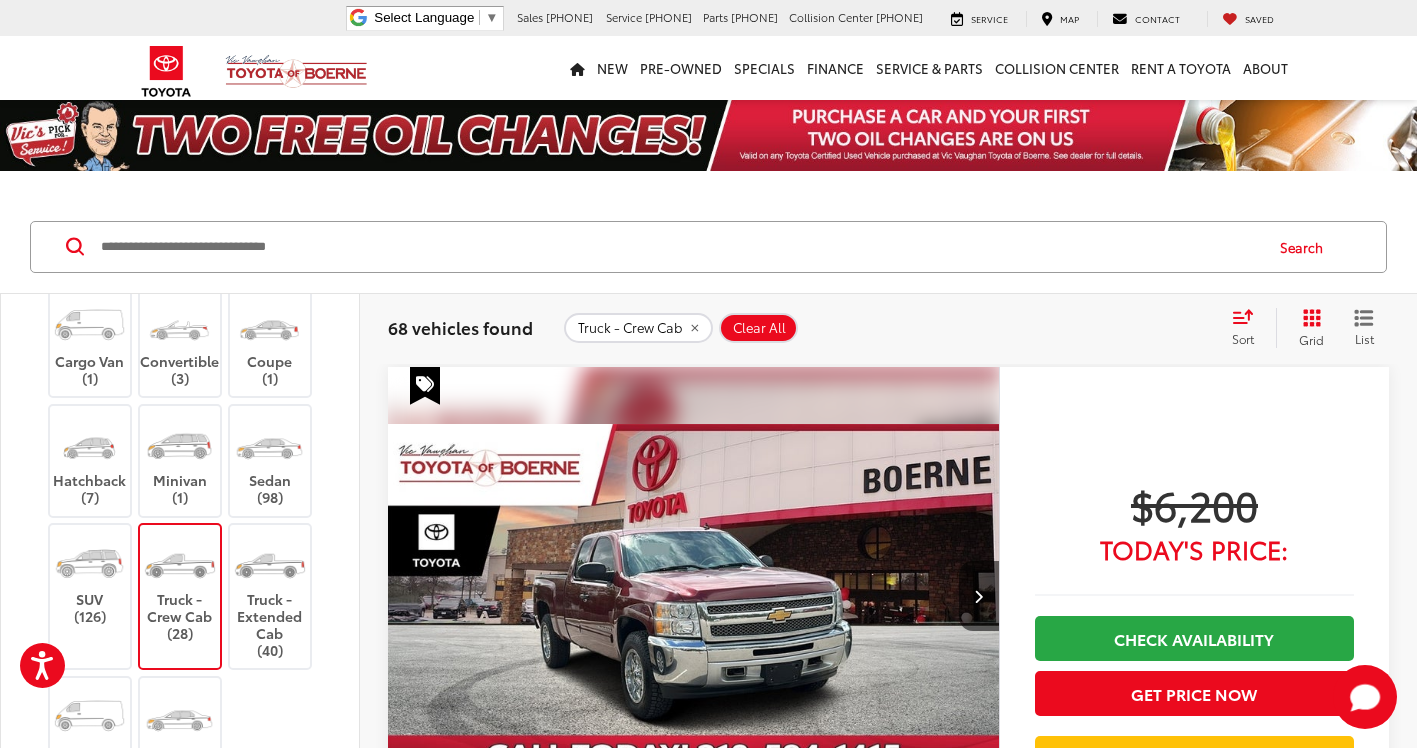 click 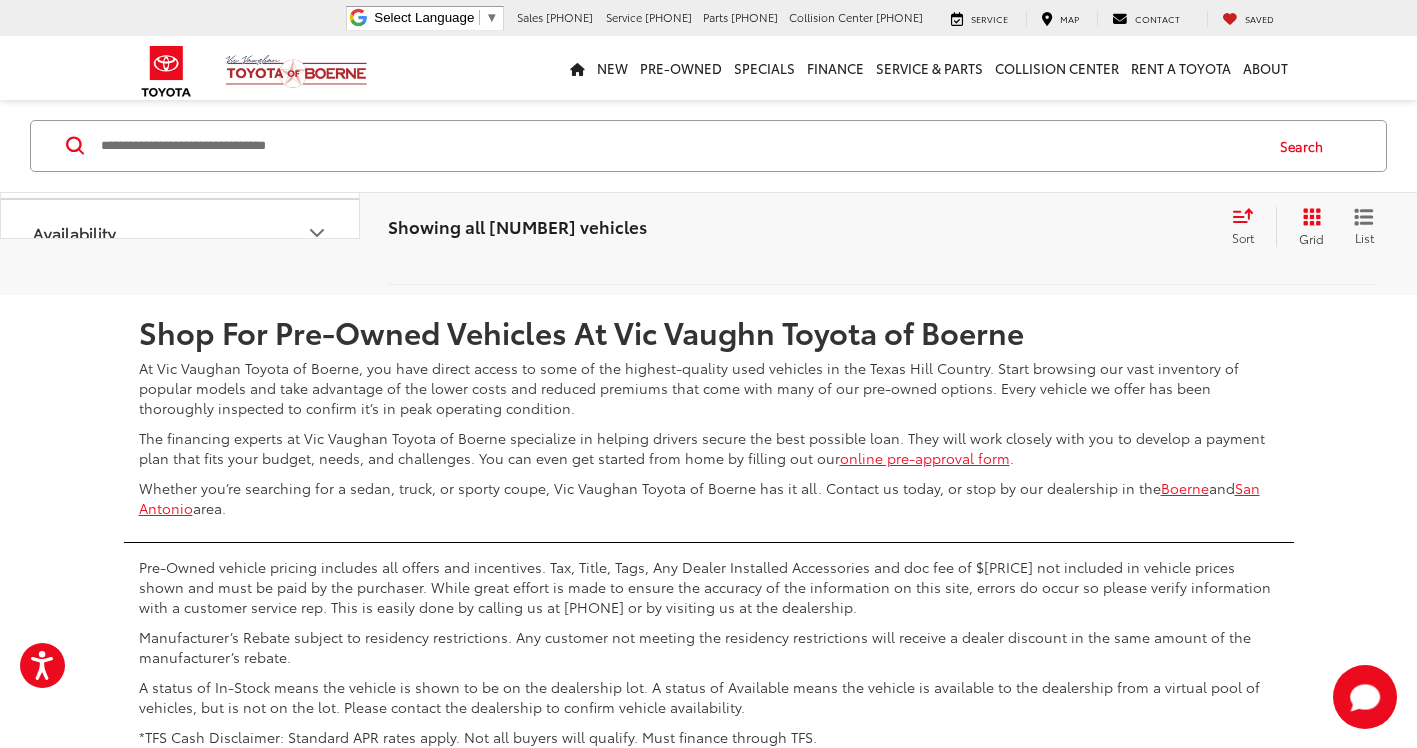 scroll, scrollTop: 9616, scrollLeft: 0, axis: vertical 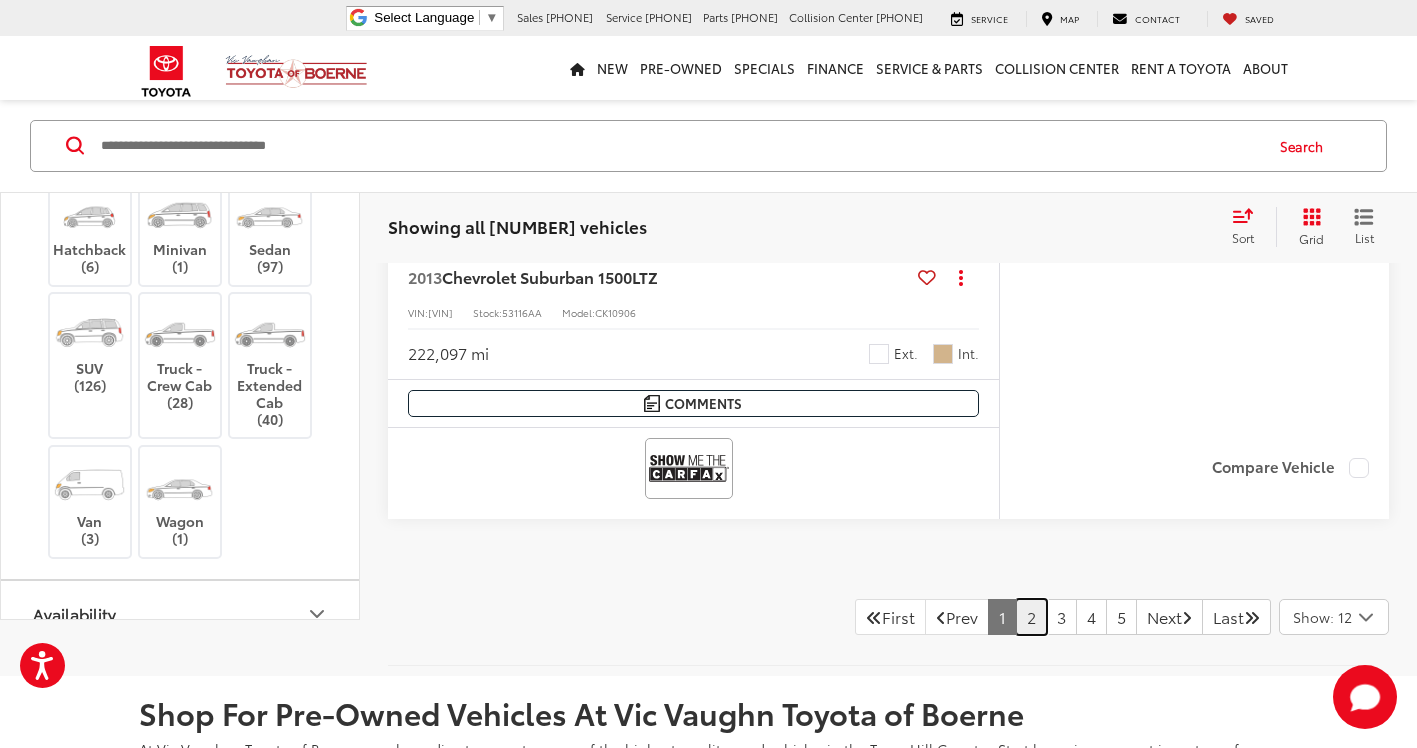 click on "2" at bounding box center [1031, 617] 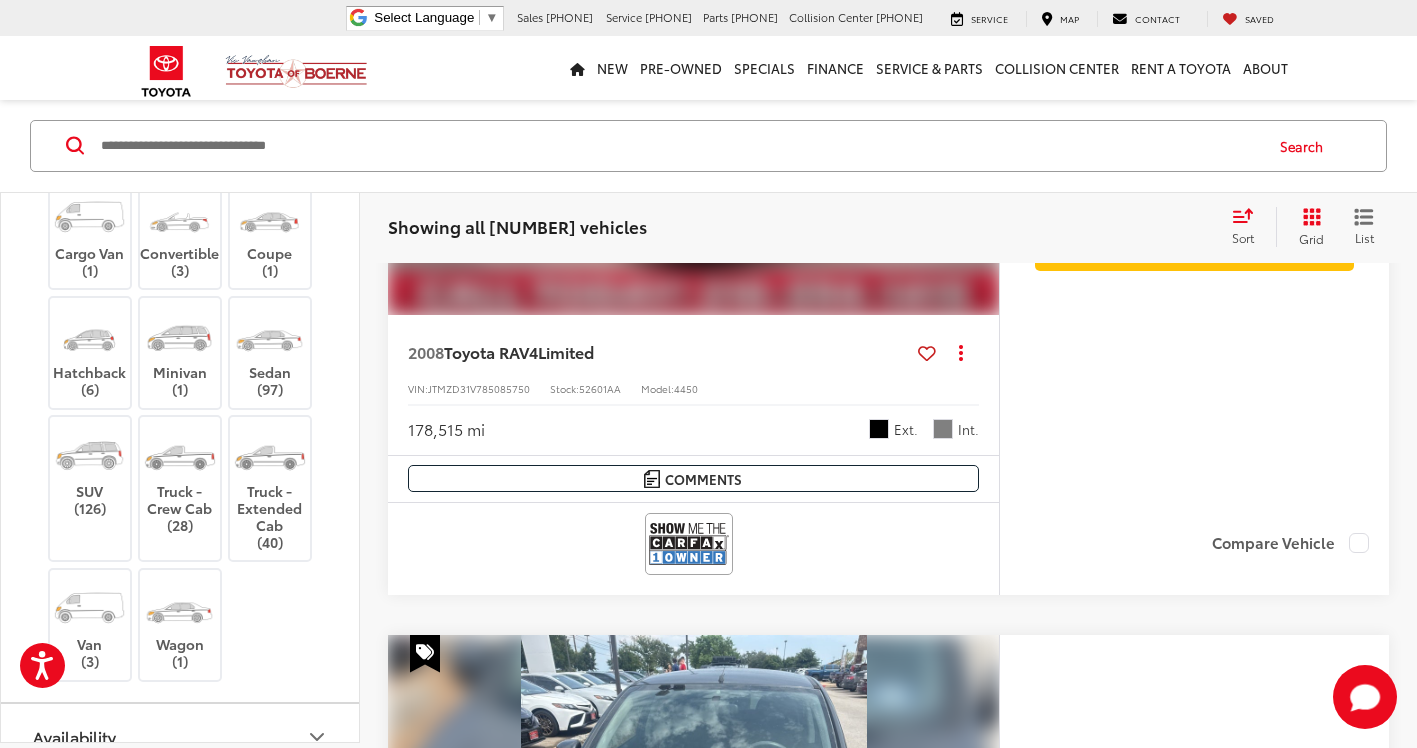 scroll, scrollTop: 601, scrollLeft: 0, axis: vertical 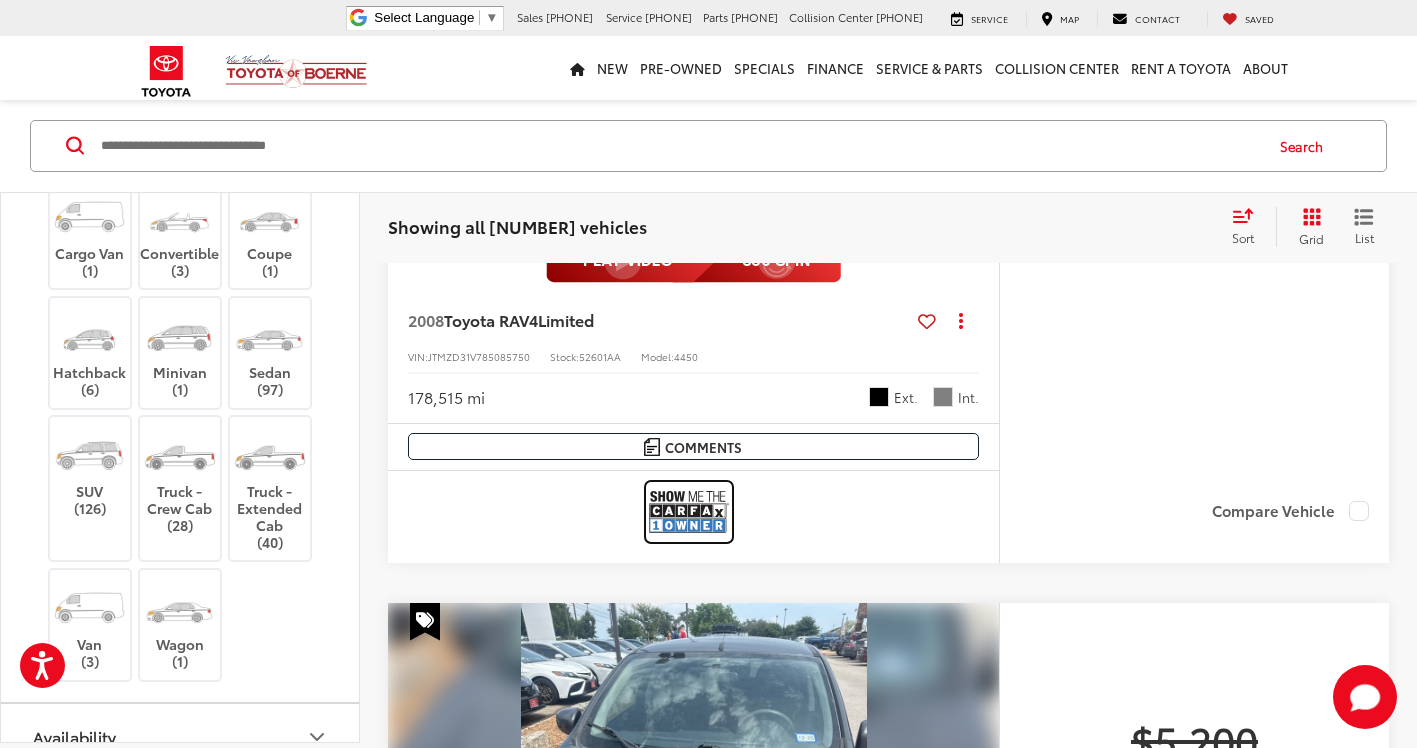 click at bounding box center (689, 511) 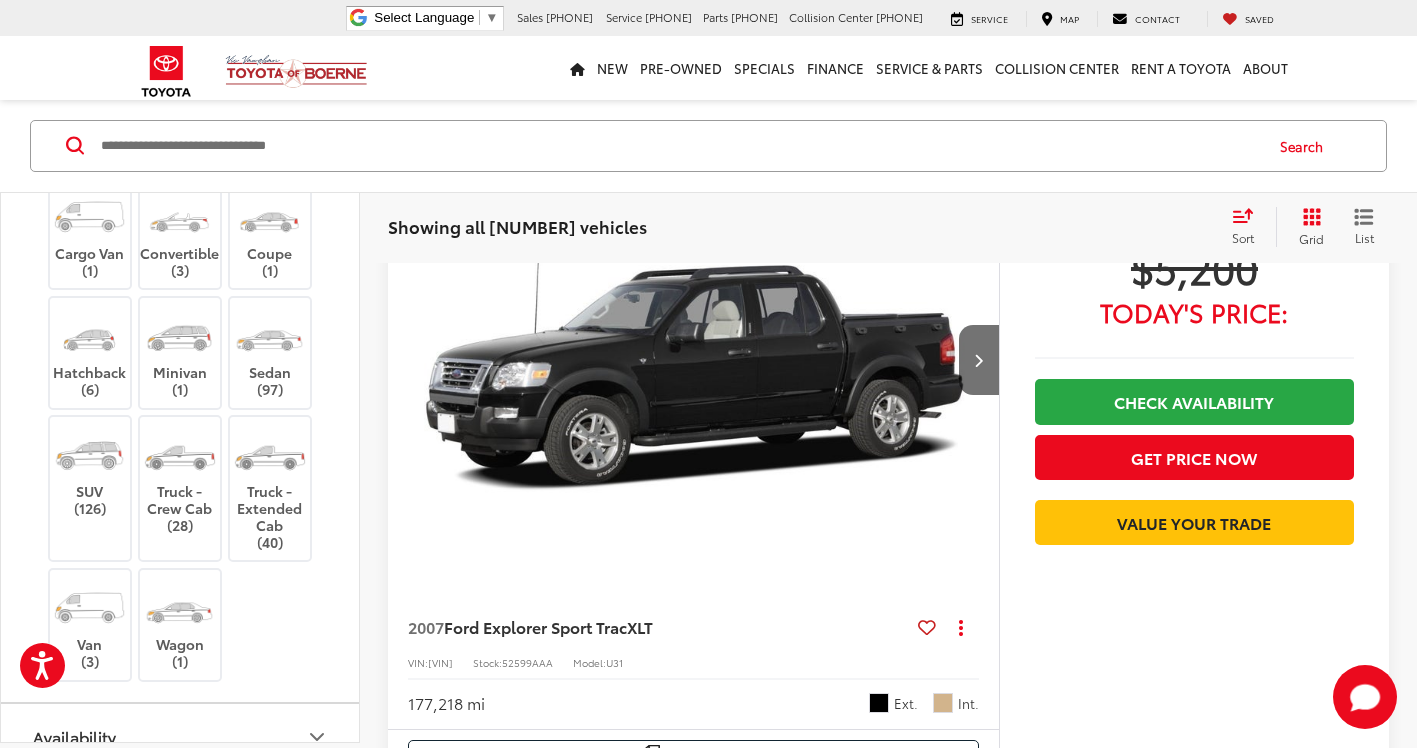 scroll, scrollTop: 1901, scrollLeft: 0, axis: vertical 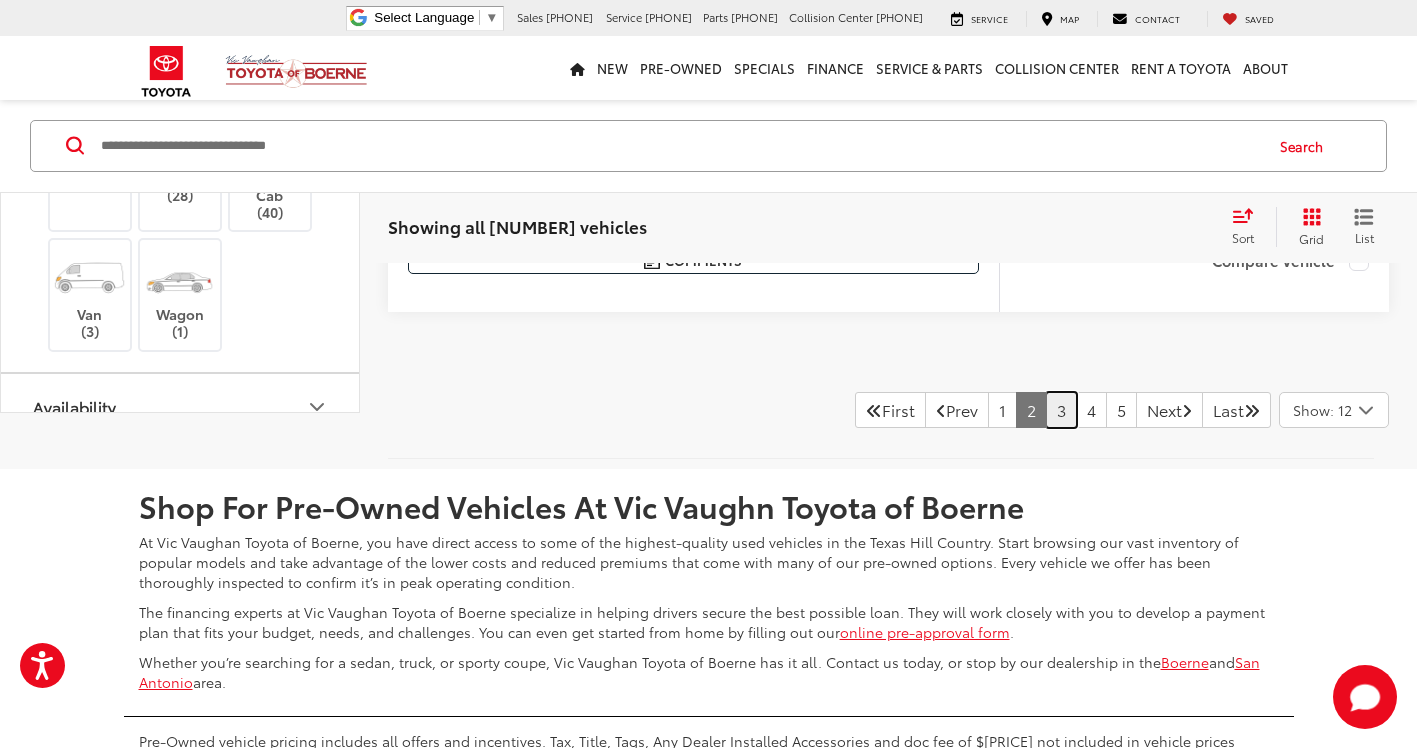 click on "3" at bounding box center (1061, 410) 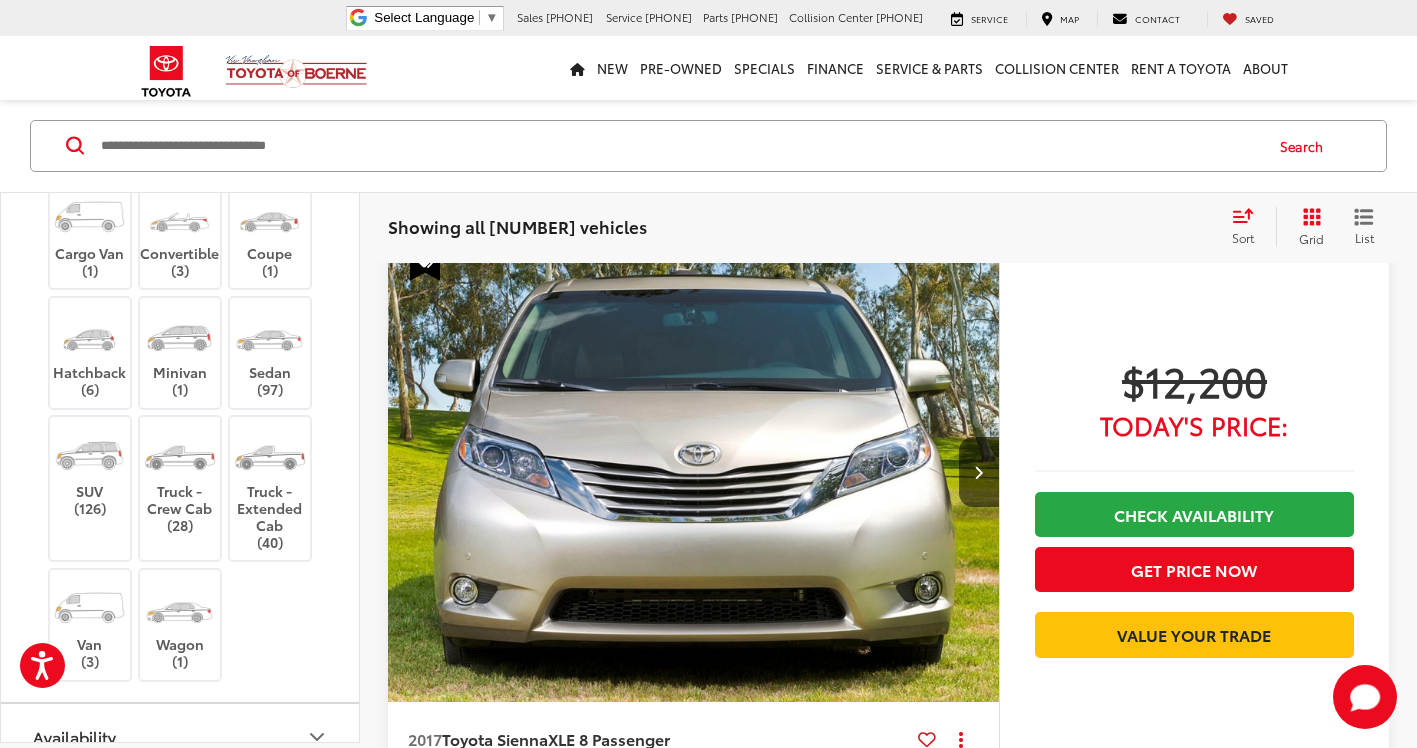 scroll, scrollTop: 5901, scrollLeft: 0, axis: vertical 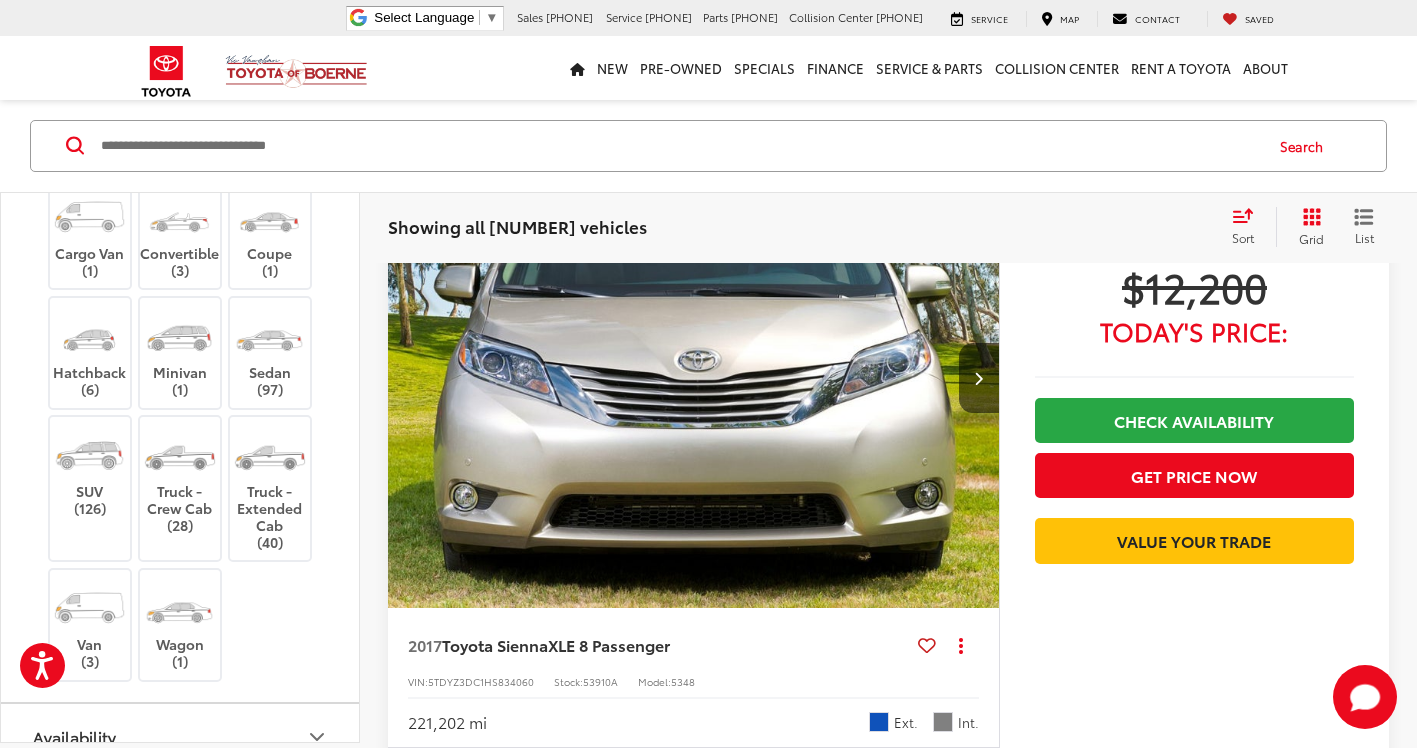 click at bounding box center (680, 146) 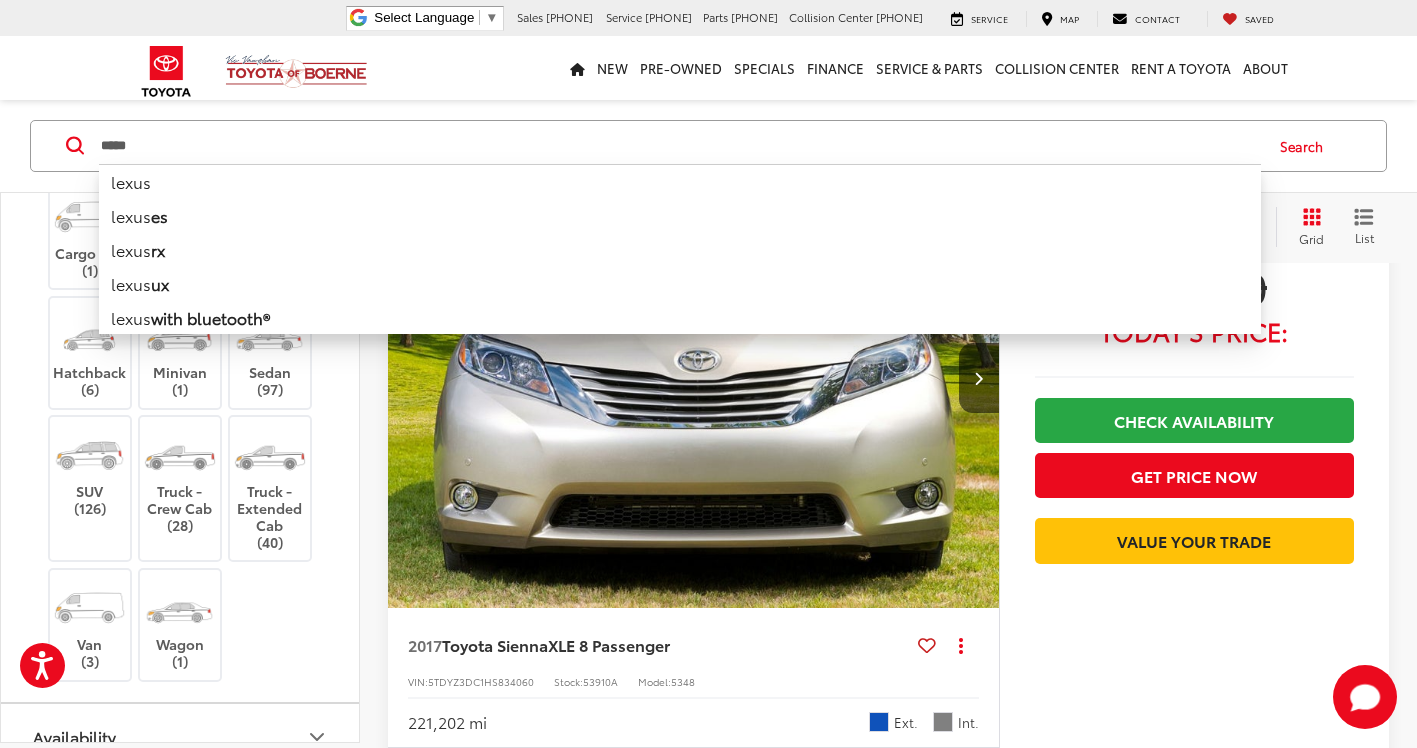 type on "*****" 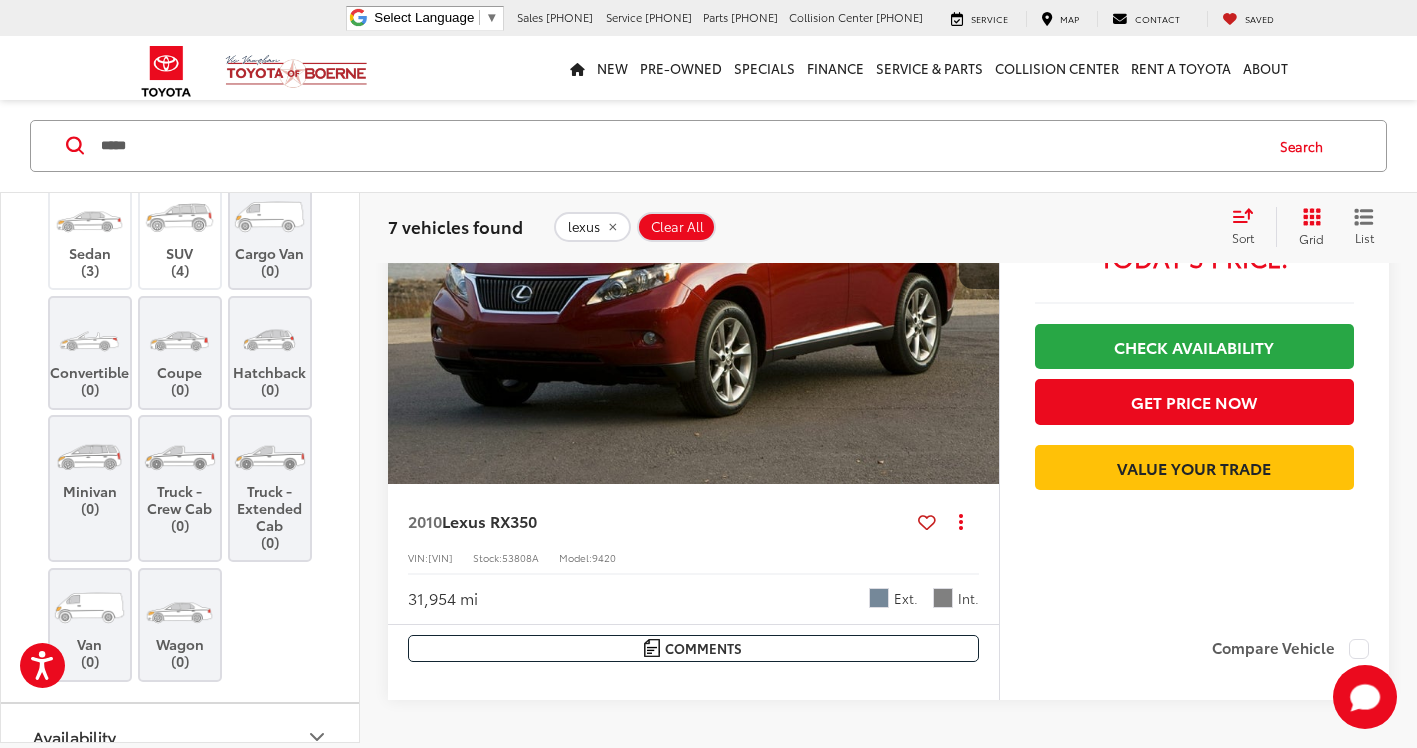 scroll, scrollTop: 5401, scrollLeft: 0, axis: vertical 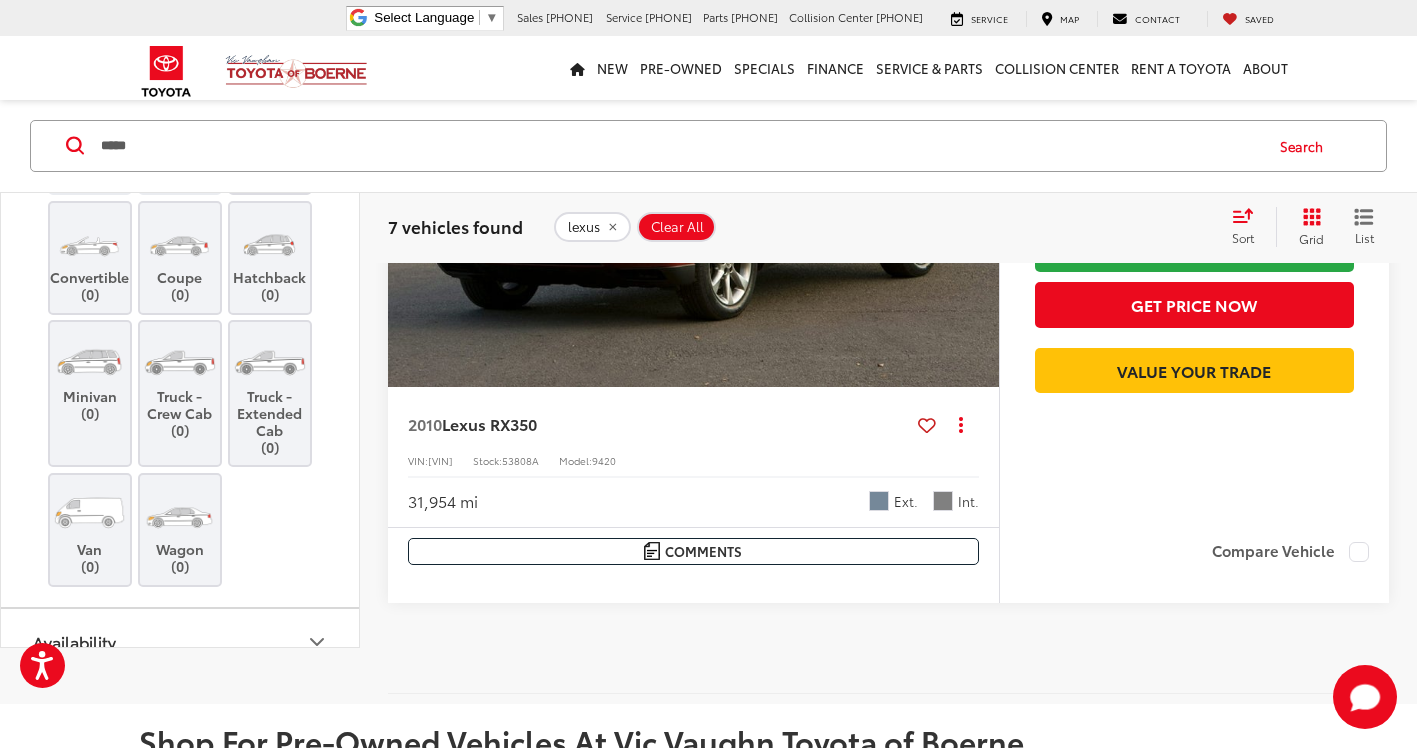click at bounding box center (694, 158) 